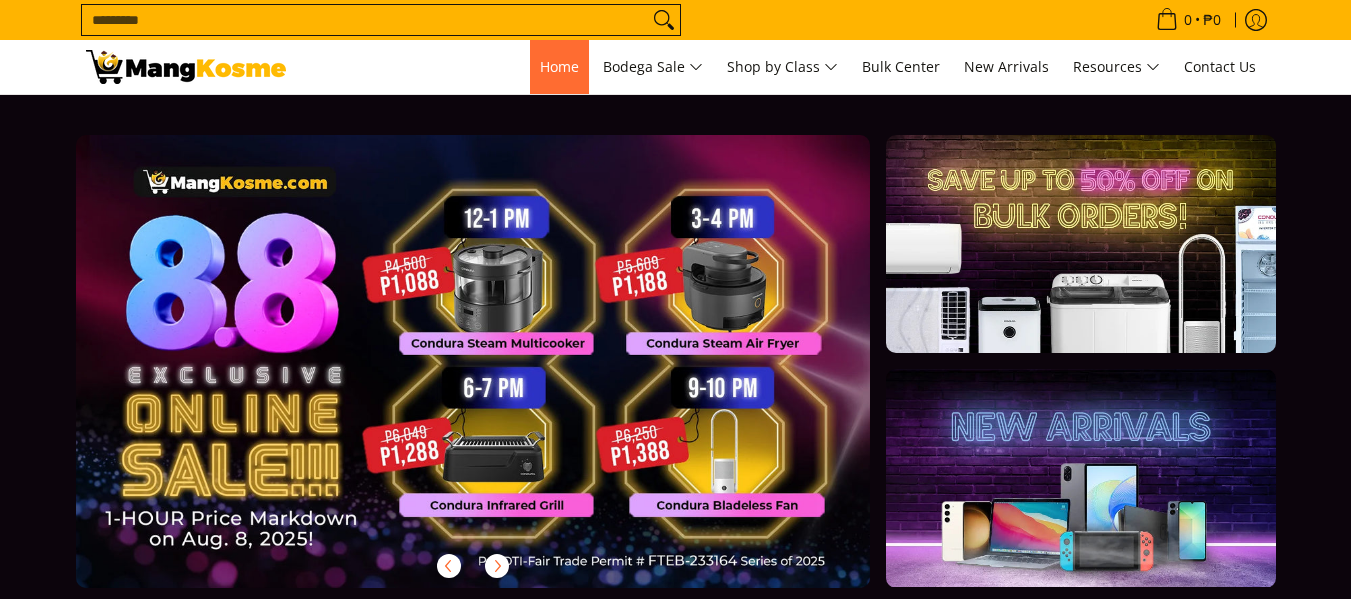 scroll, scrollTop: 0, scrollLeft: 0, axis: both 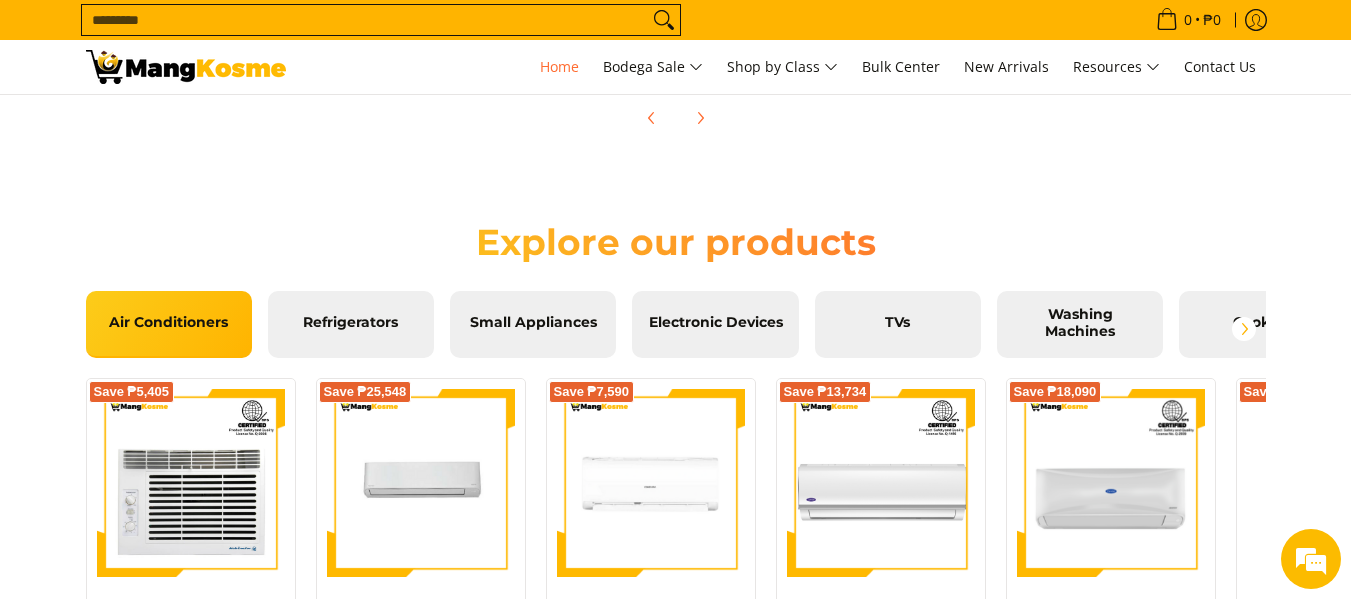 click on "Air Conditioners" at bounding box center (169, 324) 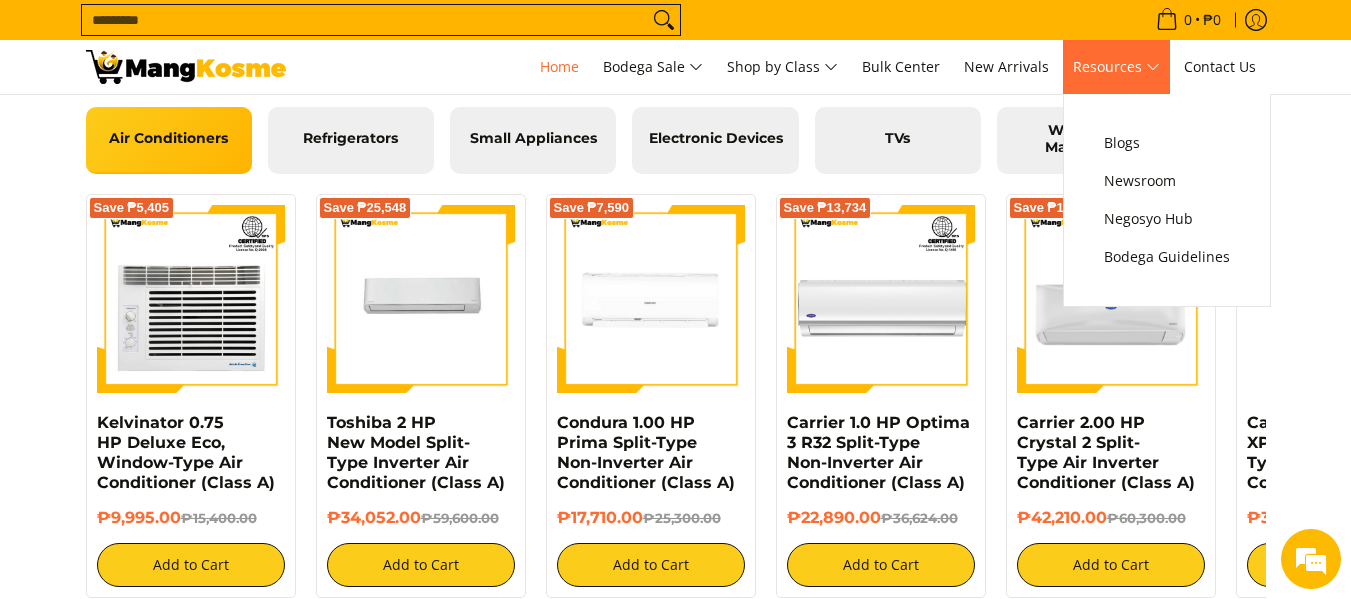 scroll, scrollTop: 2300, scrollLeft: 0, axis: vertical 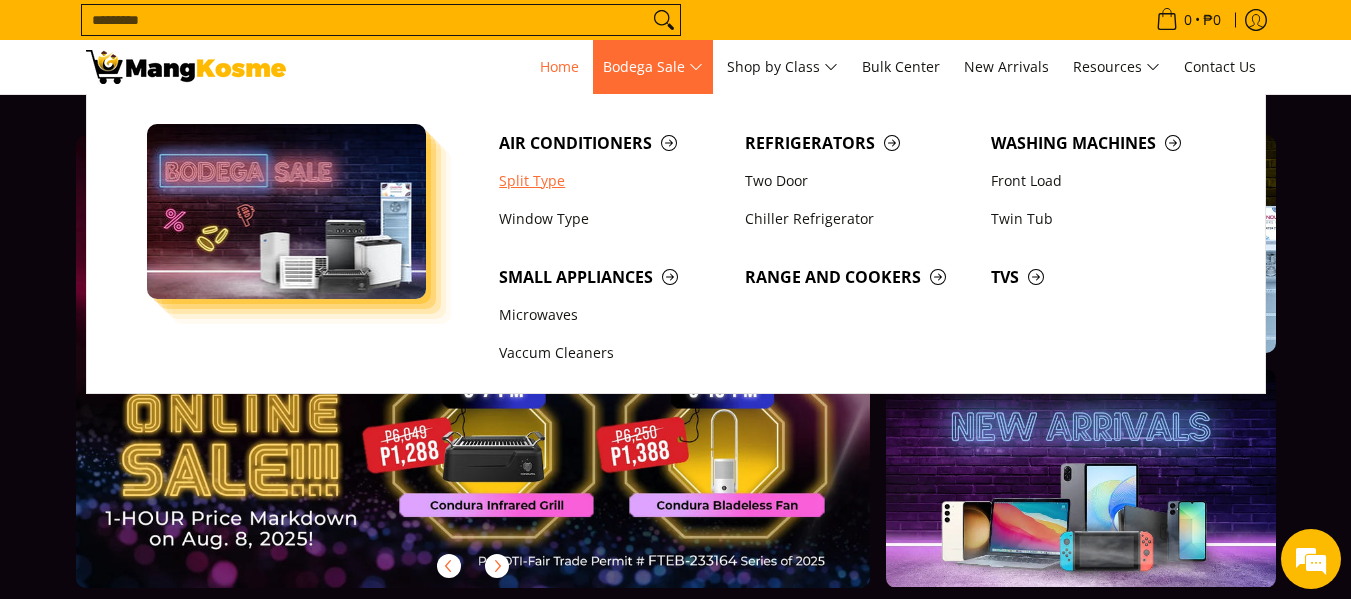 click on "Split Type" at bounding box center (612, 181) 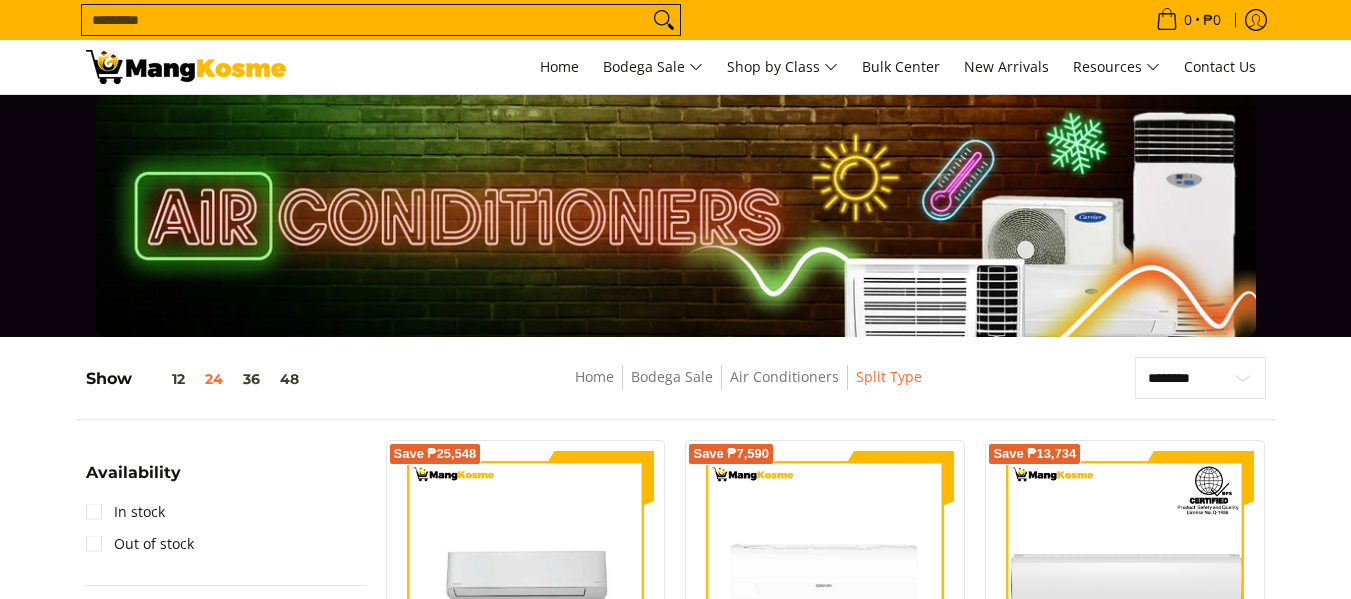 scroll, scrollTop: 300, scrollLeft: 0, axis: vertical 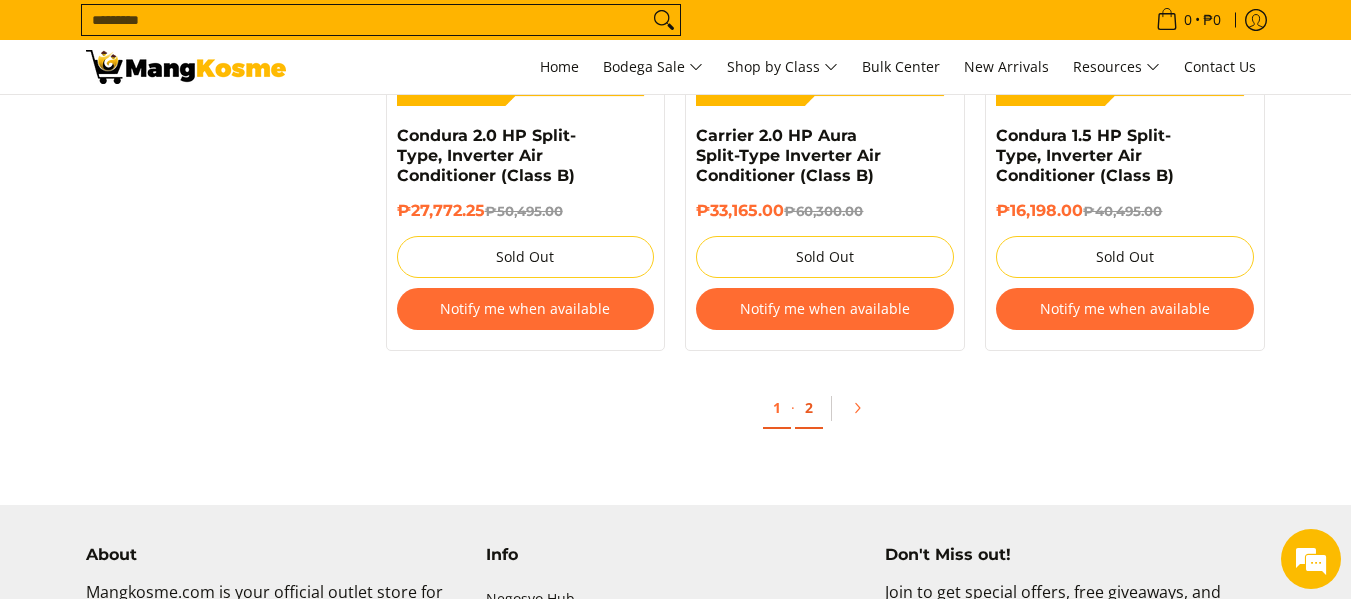 click on "2" at bounding box center [809, 408] 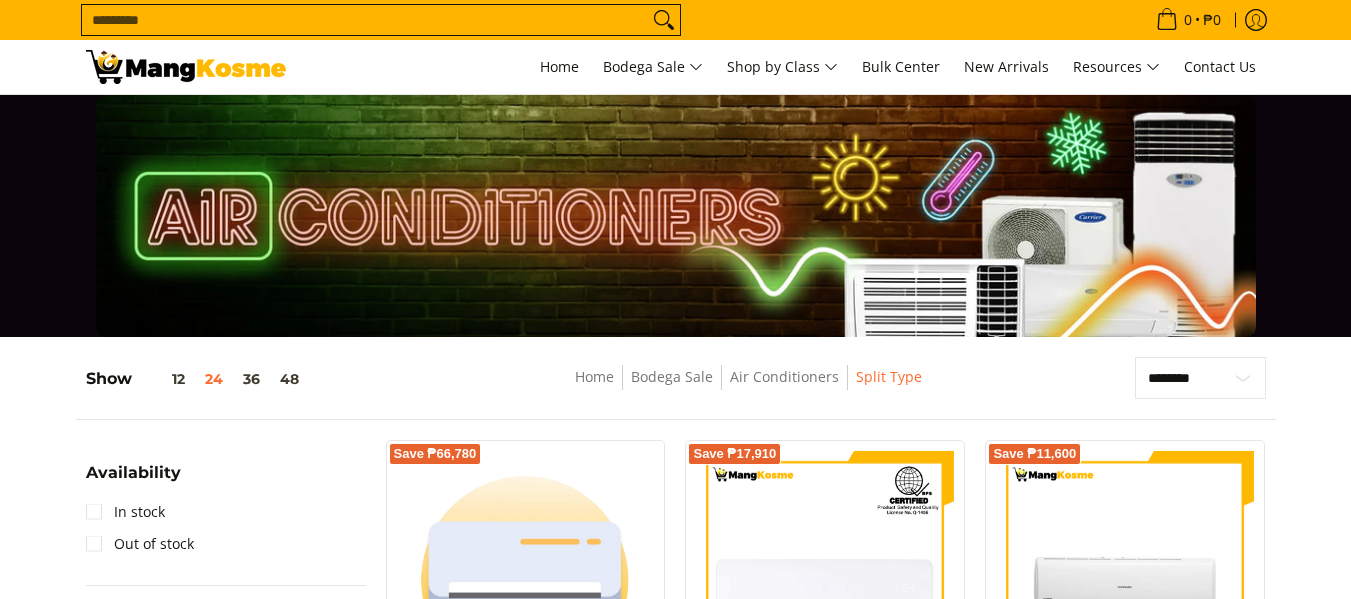 scroll, scrollTop: 291, scrollLeft: 0, axis: vertical 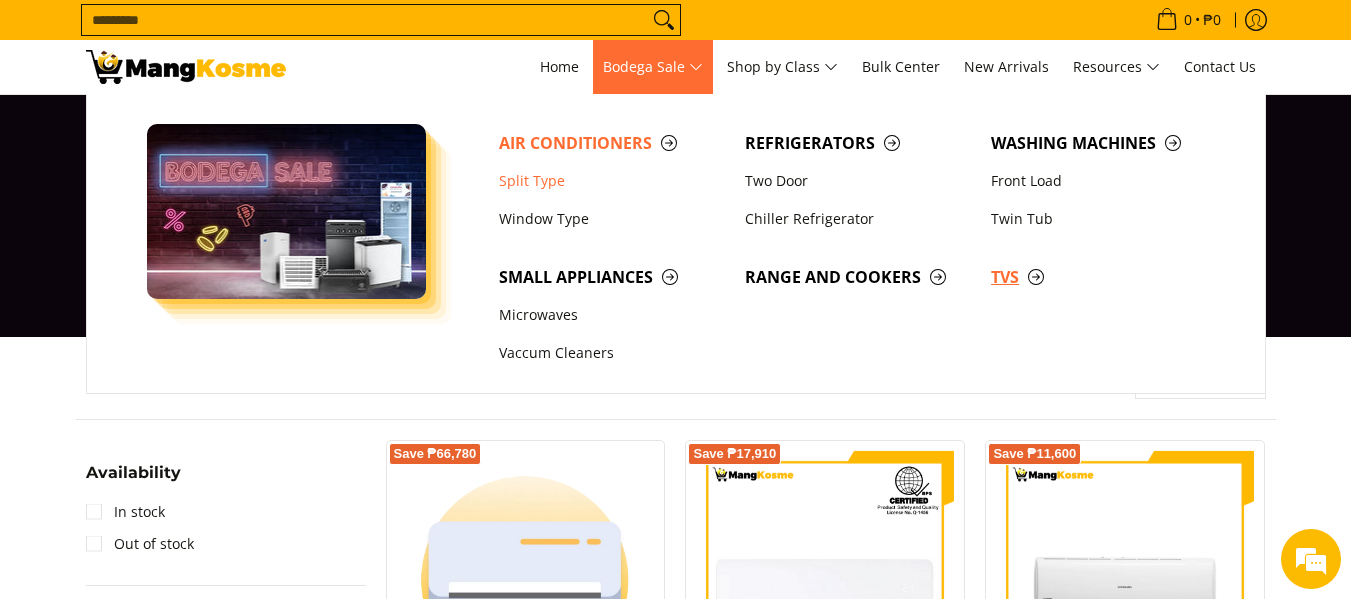 click on "TVs" at bounding box center [1104, 277] 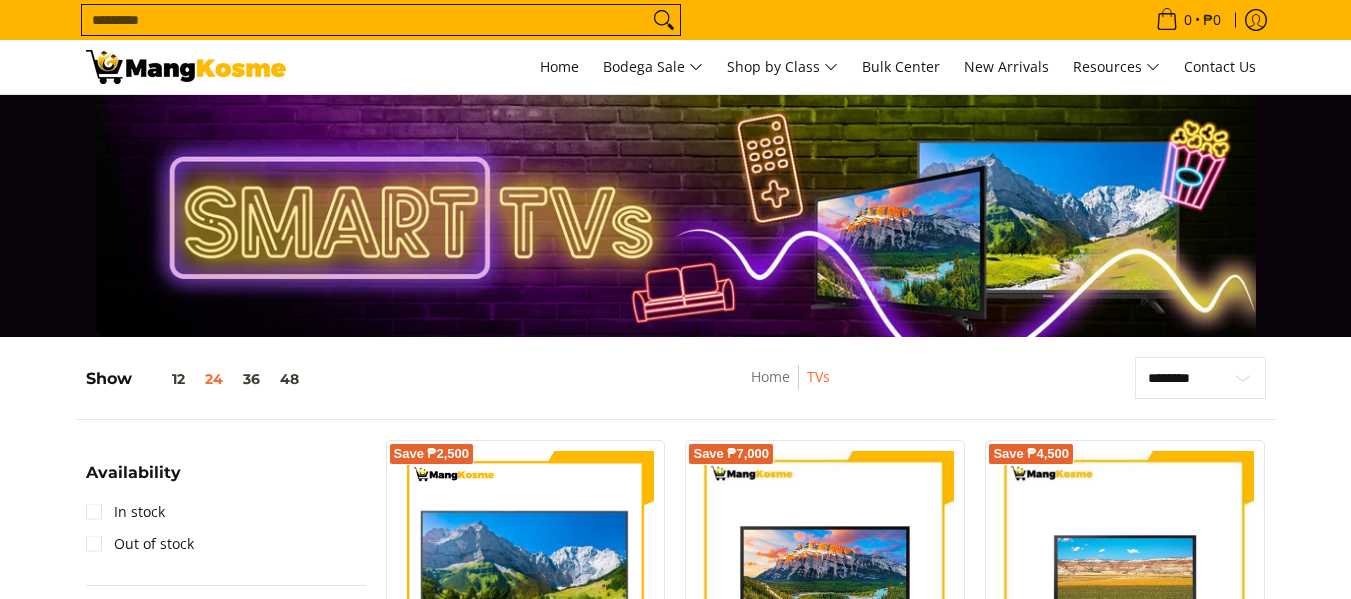 scroll, scrollTop: 198, scrollLeft: 0, axis: vertical 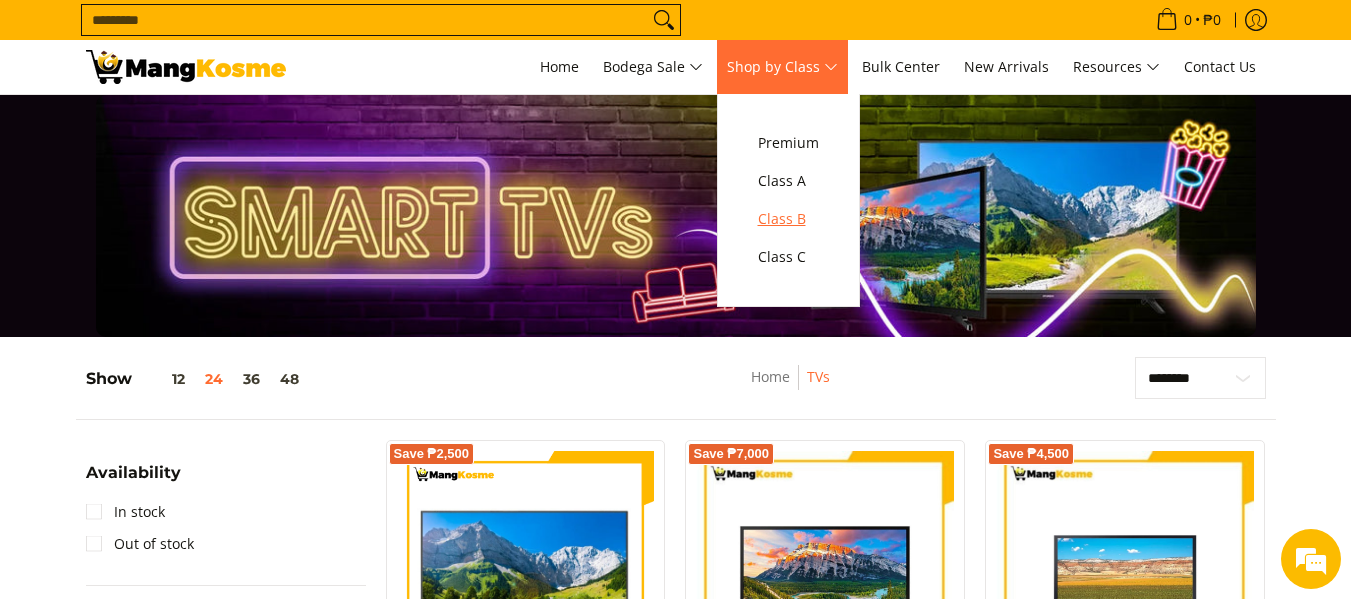 click on "Class B" at bounding box center [788, 219] 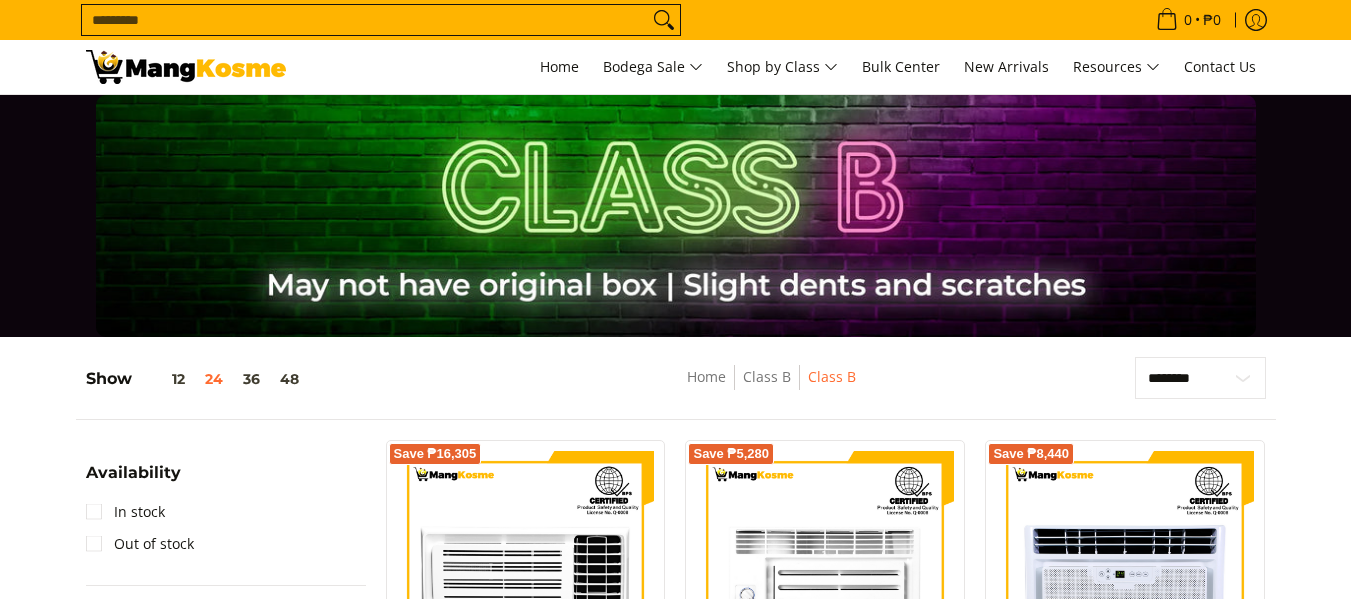 scroll, scrollTop: 0, scrollLeft: 0, axis: both 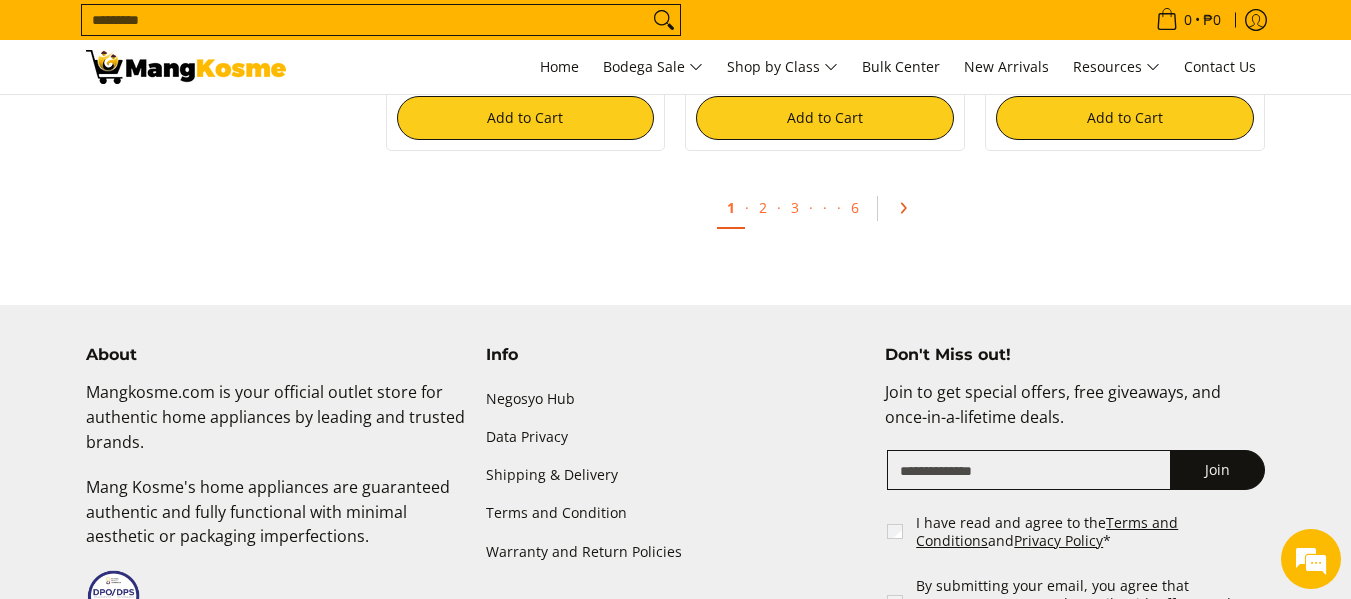 click 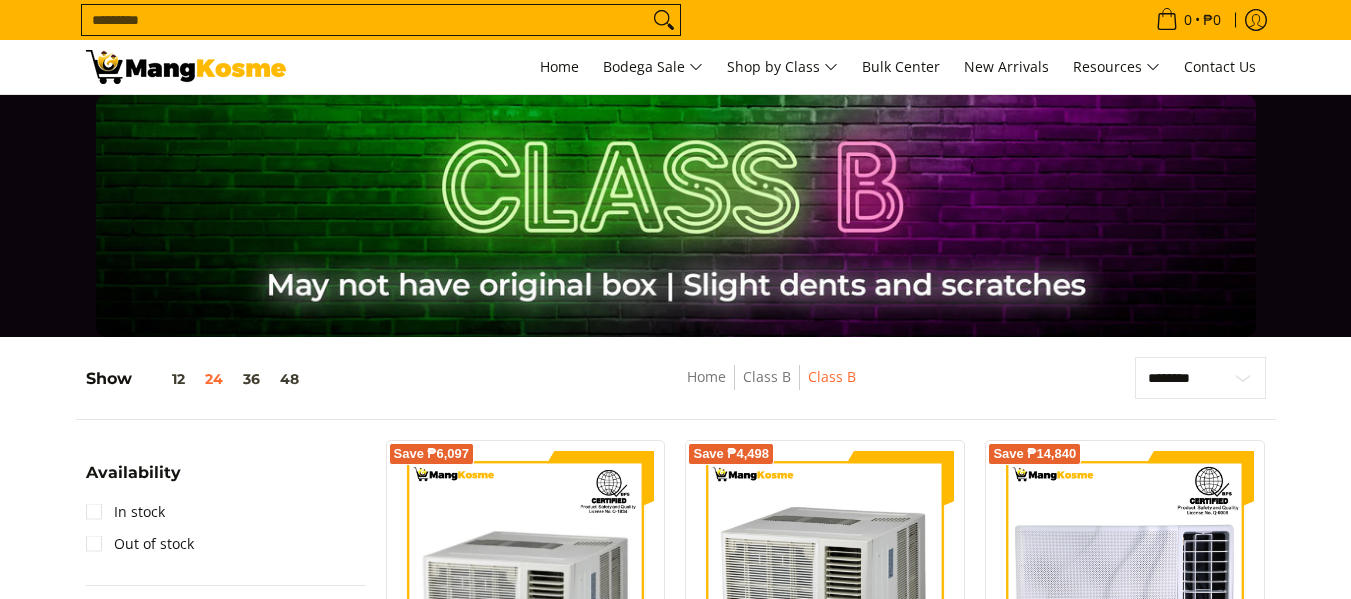 scroll, scrollTop: 42, scrollLeft: 0, axis: vertical 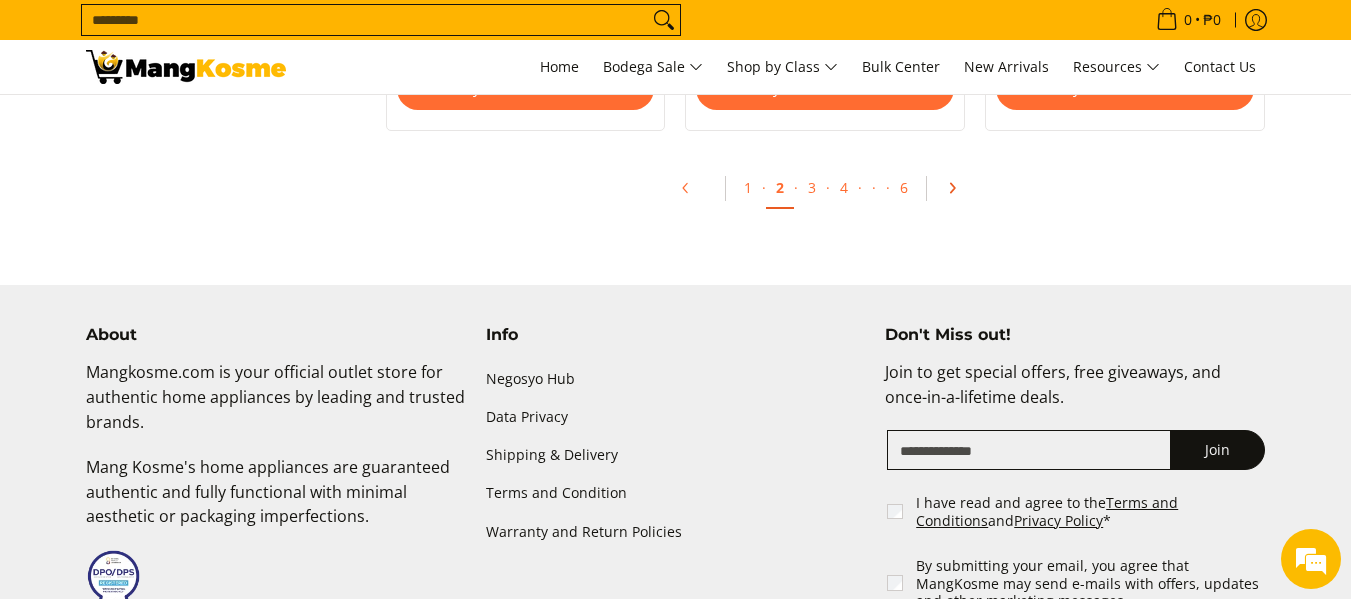 click 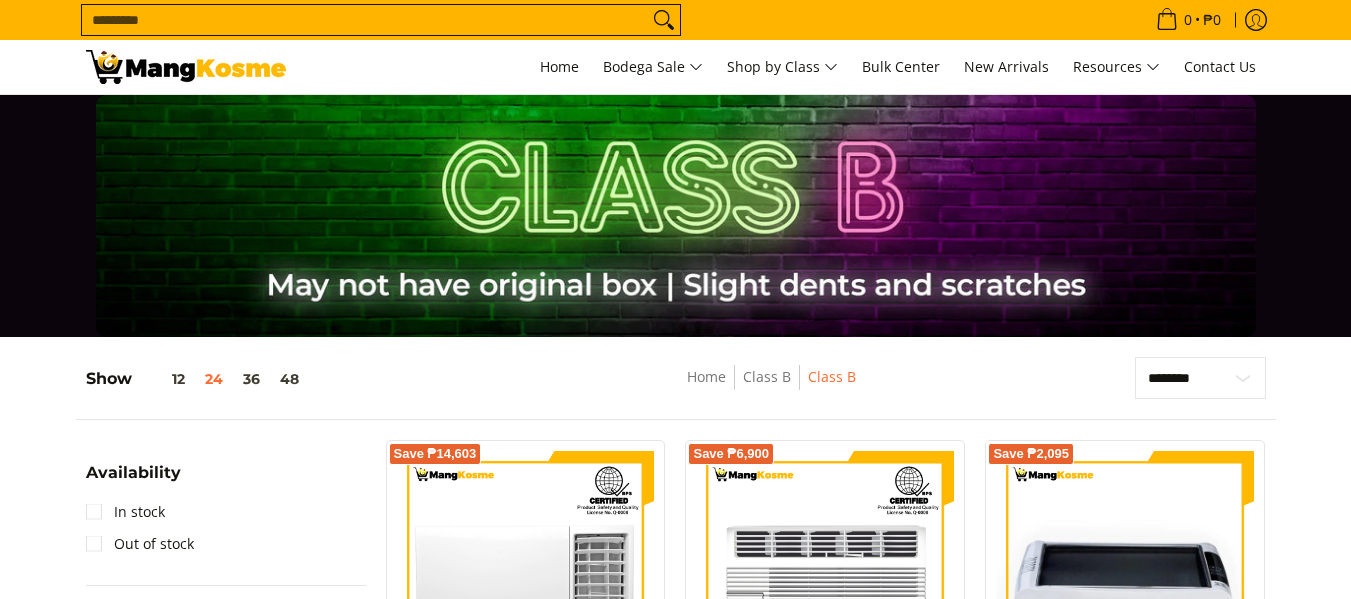 scroll, scrollTop: 116, scrollLeft: 0, axis: vertical 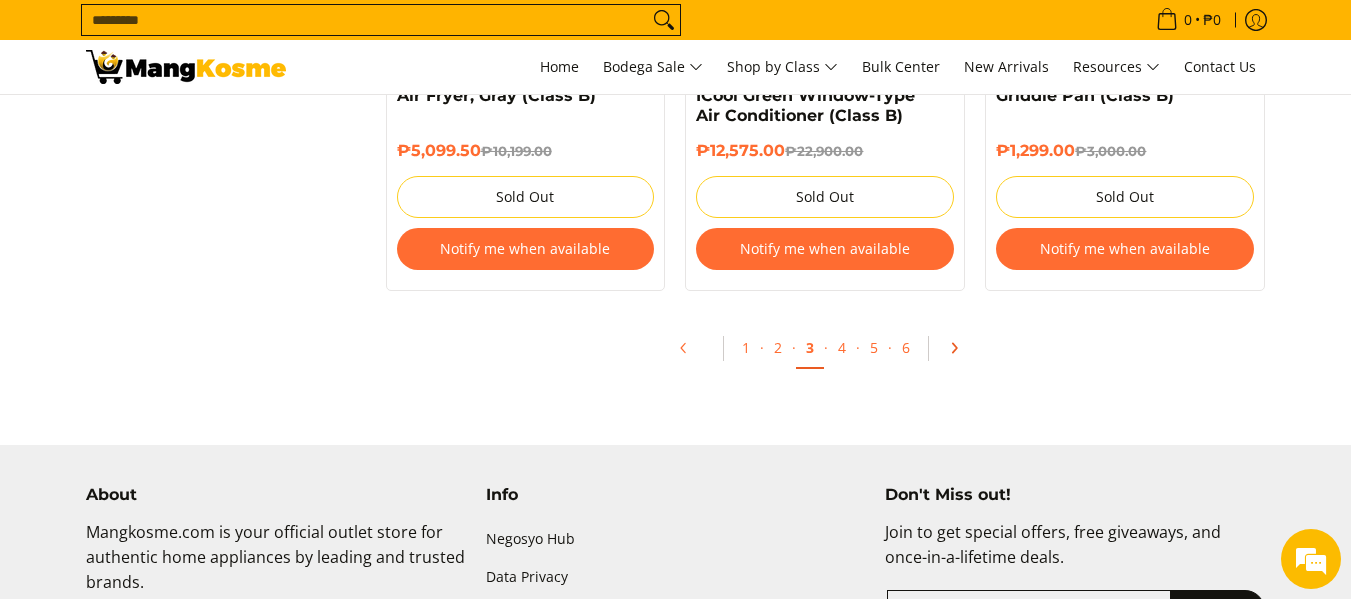 click at bounding box center [961, 348] 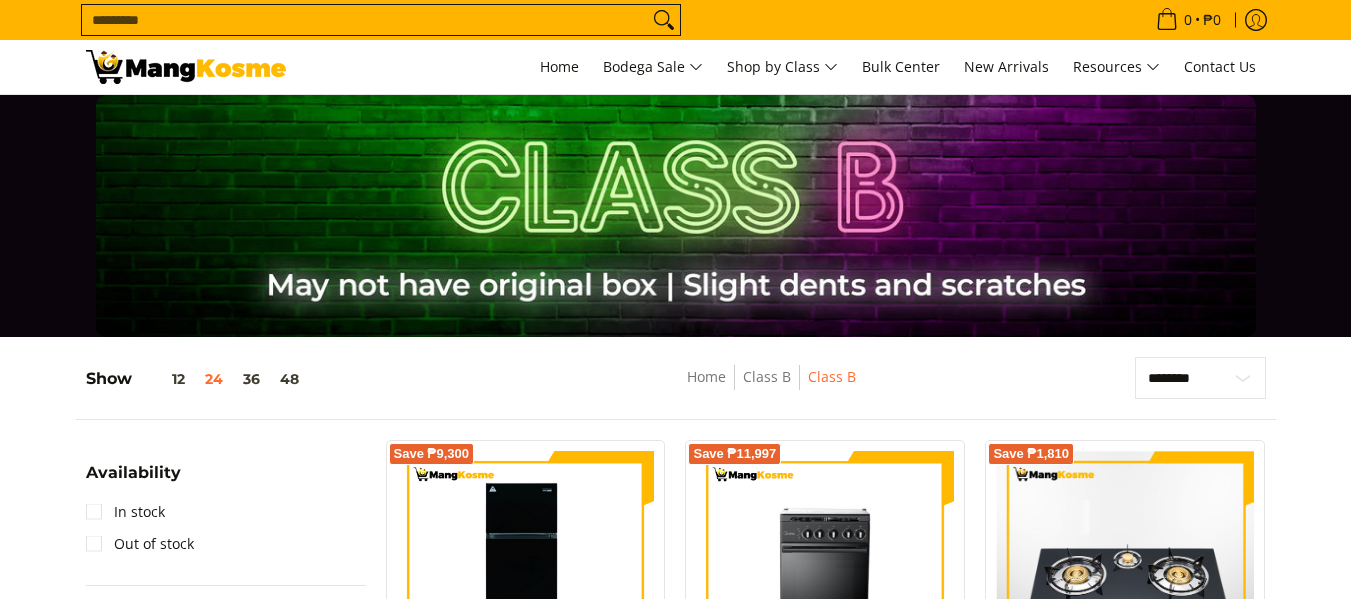scroll, scrollTop: 0, scrollLeft: 0, axis: both 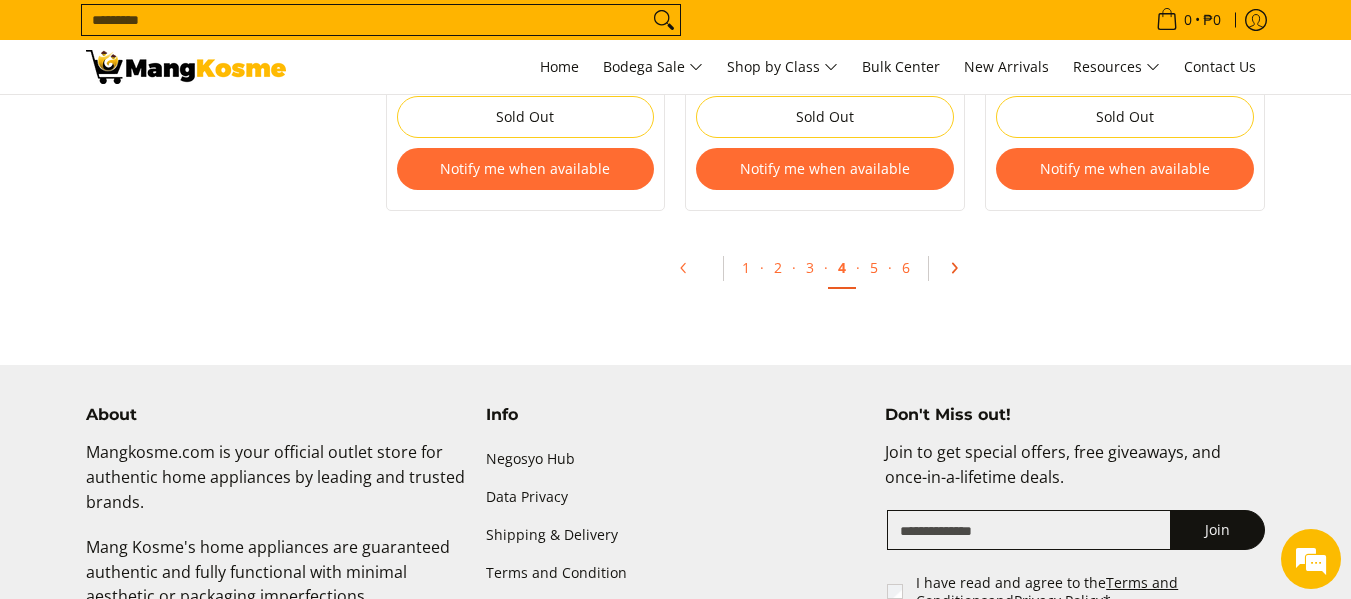 click at bounding box center (961, 268) 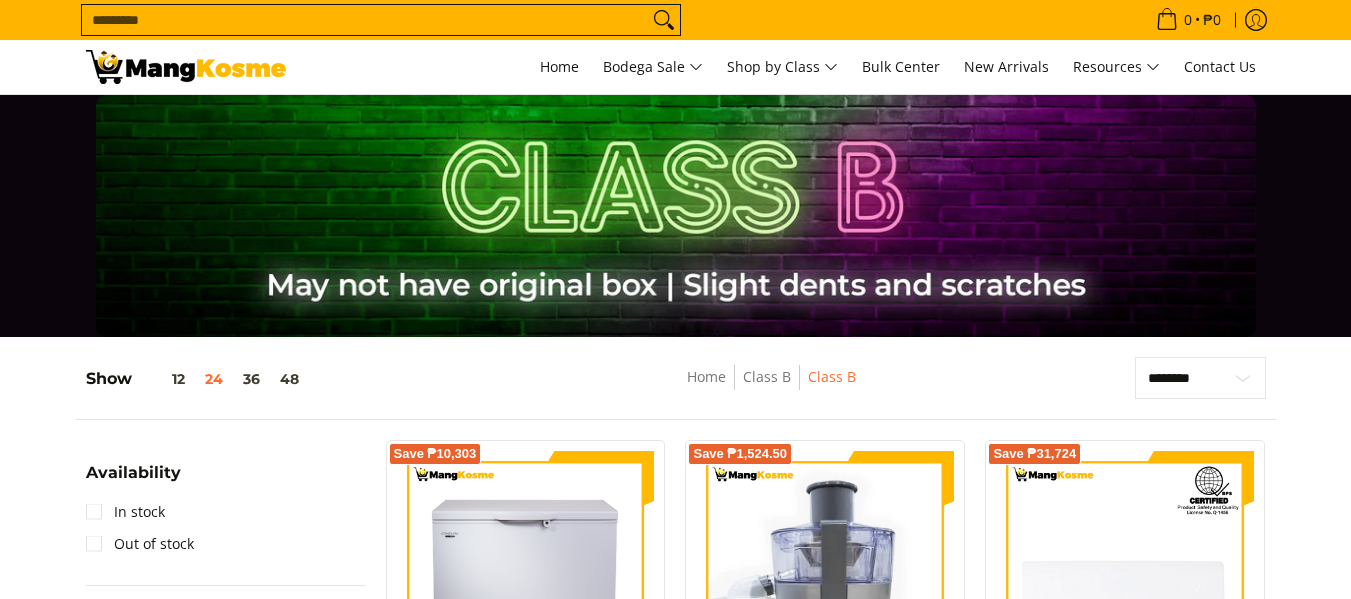 scroll, scrollTop: 0, scrollLeft: 0, axis: both 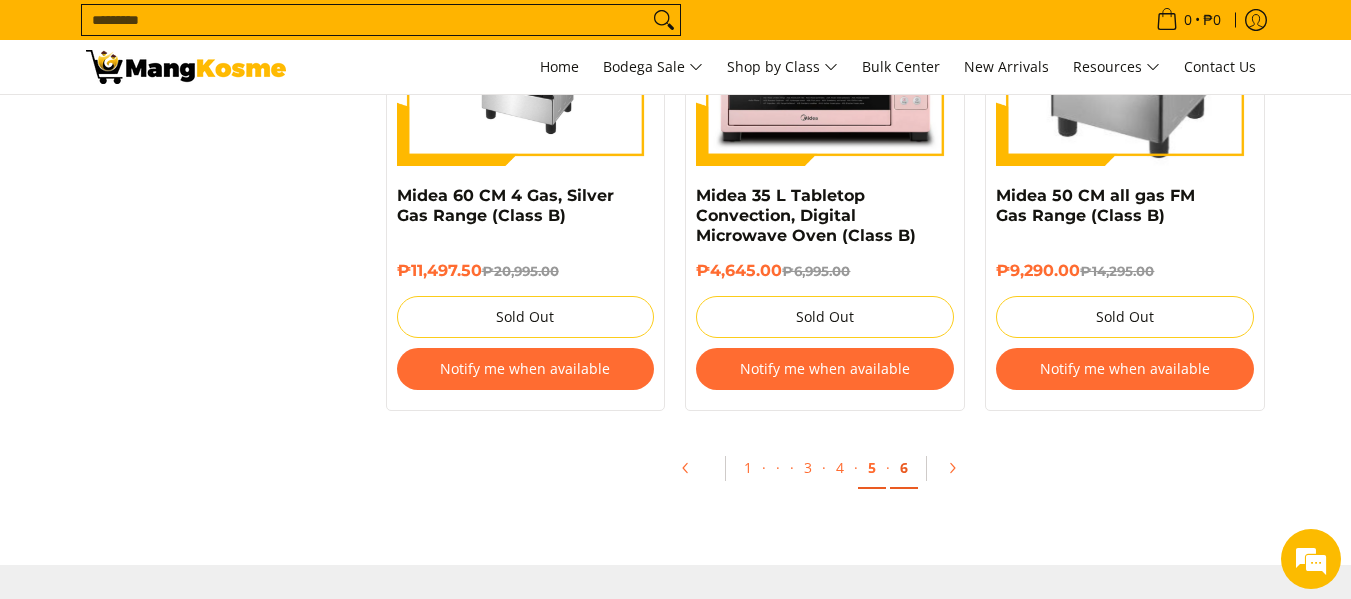 click on "6" at bounding box center (904, 468) 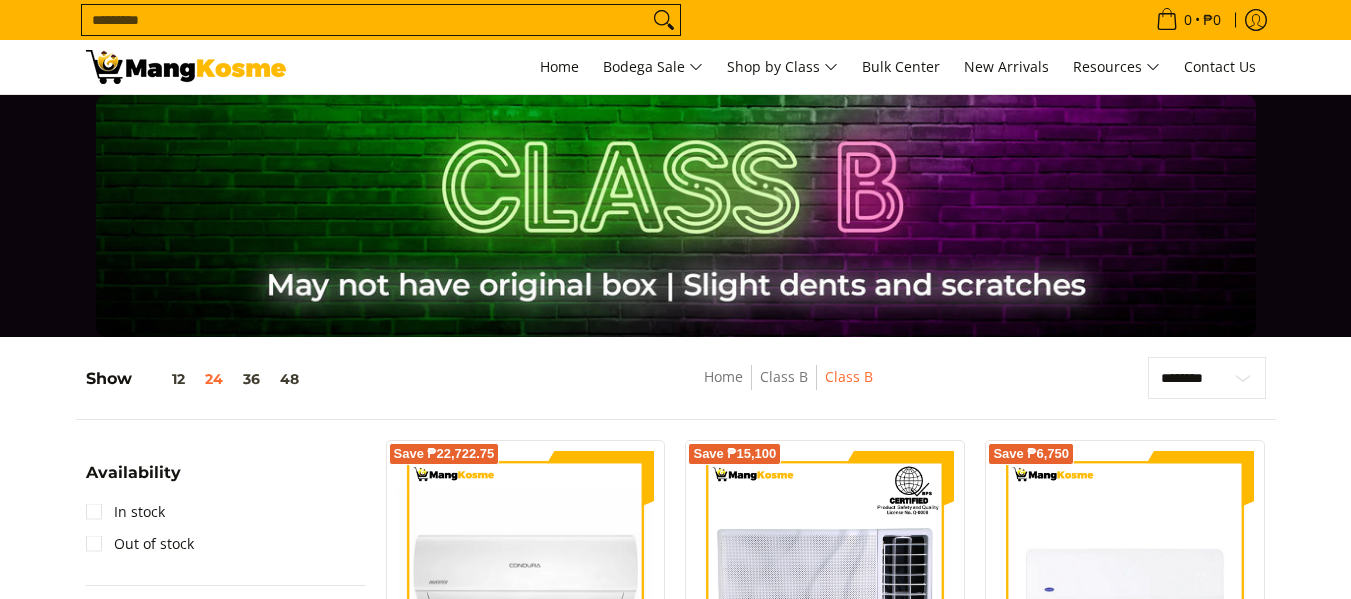 scroll, scrollTop: 400, scrollLeft: 0, axis: vertical 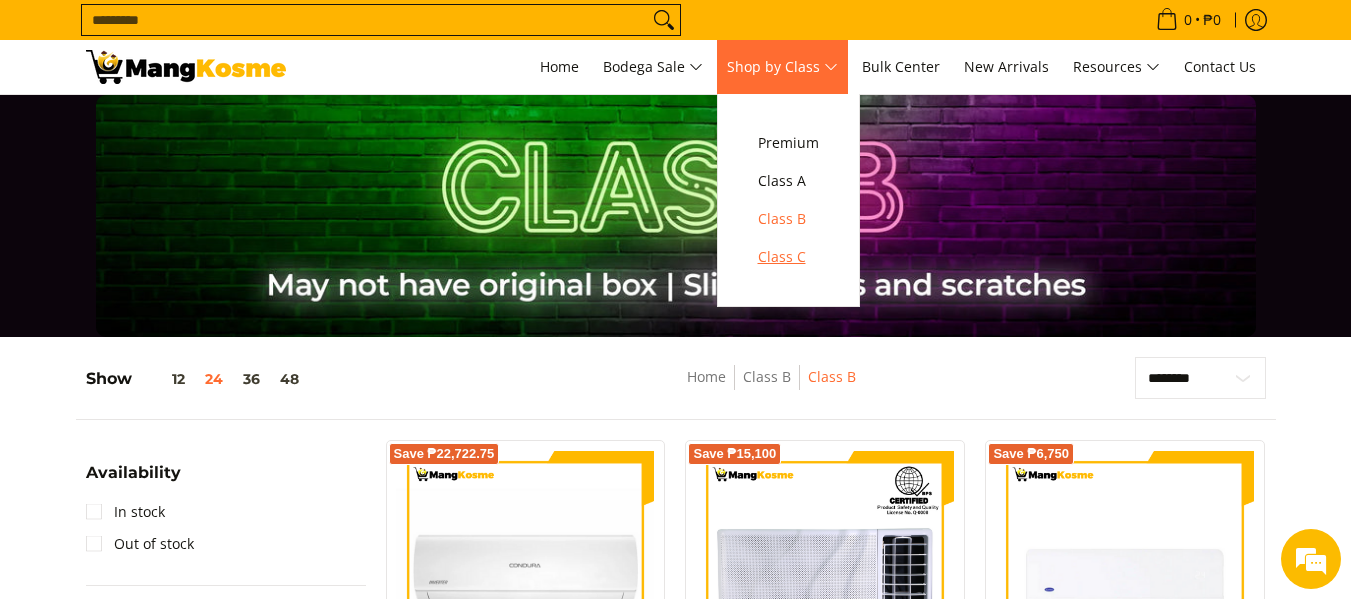 click on "Class C" at bounding box center (788, 257) 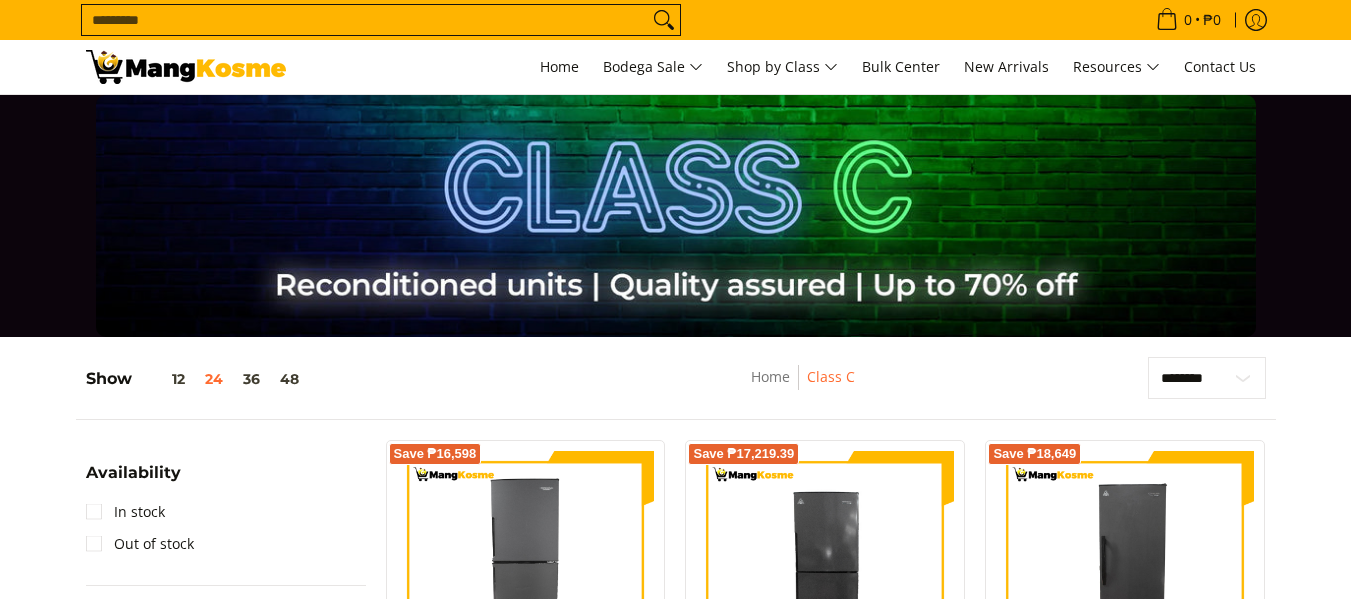 scroll, scrollTop: 0, scrollLeft: 0, axis: both 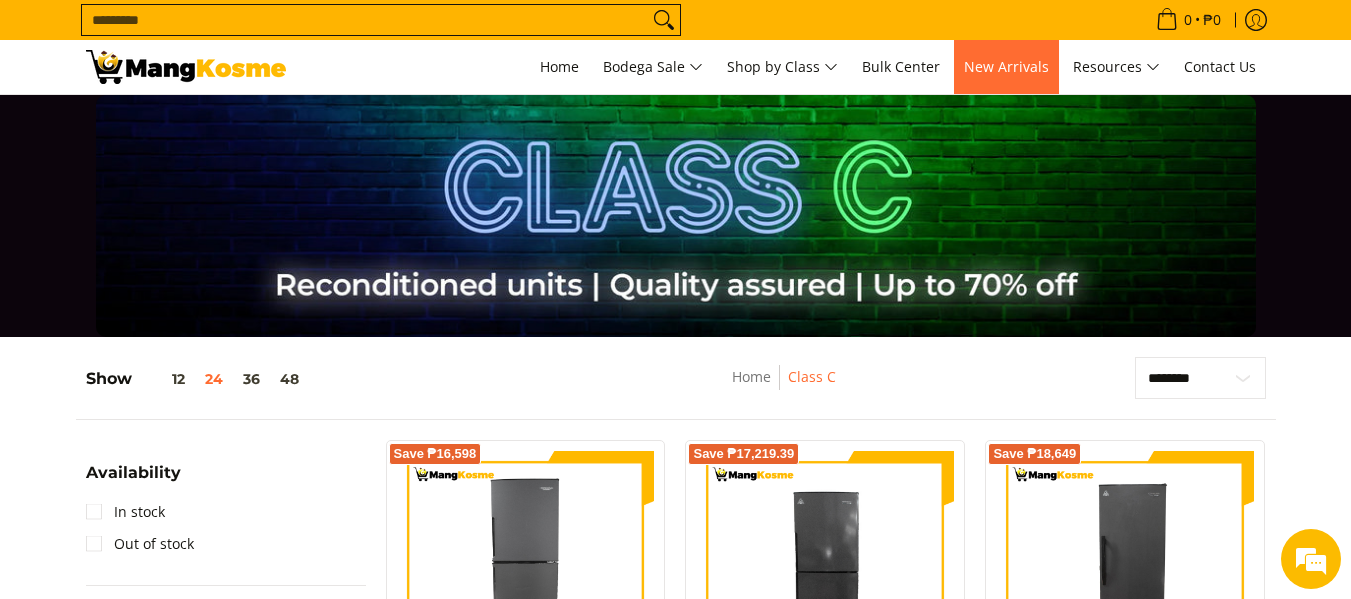 click on "New Arrivals" at bounding box center (1006, 66) 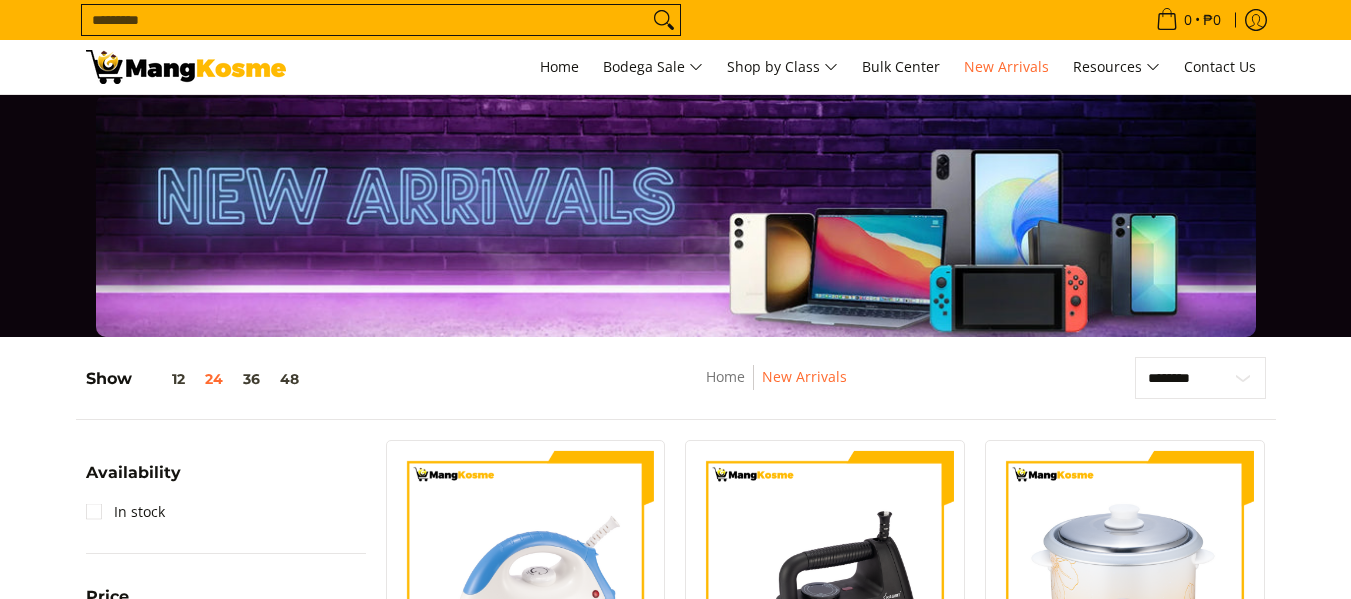 scroll, scrollTop: 300, scrollLeft: 0, axis: vertical 